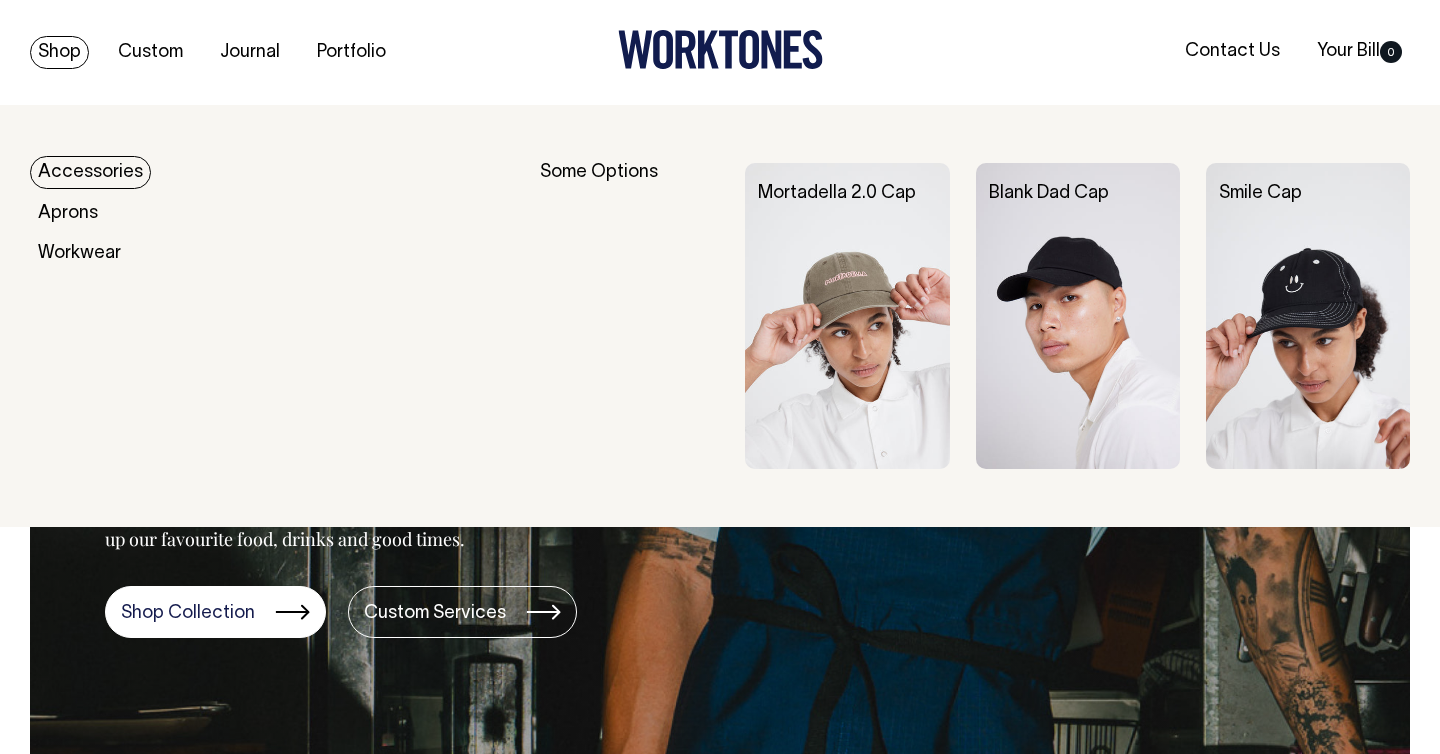 scroll, scrollTop: 0, scrollLeft: 0, axis: both 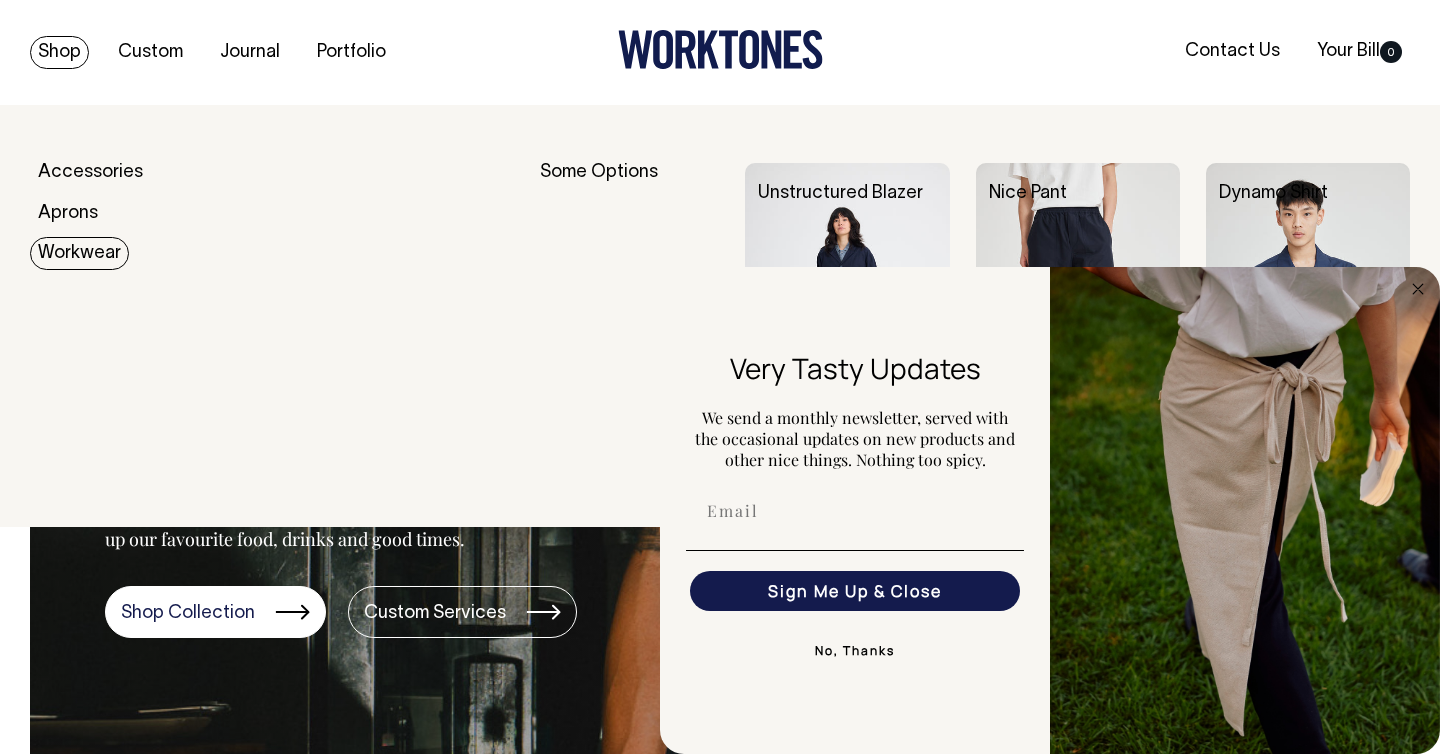 click on "Workwear" at bounding box center (79, 253) 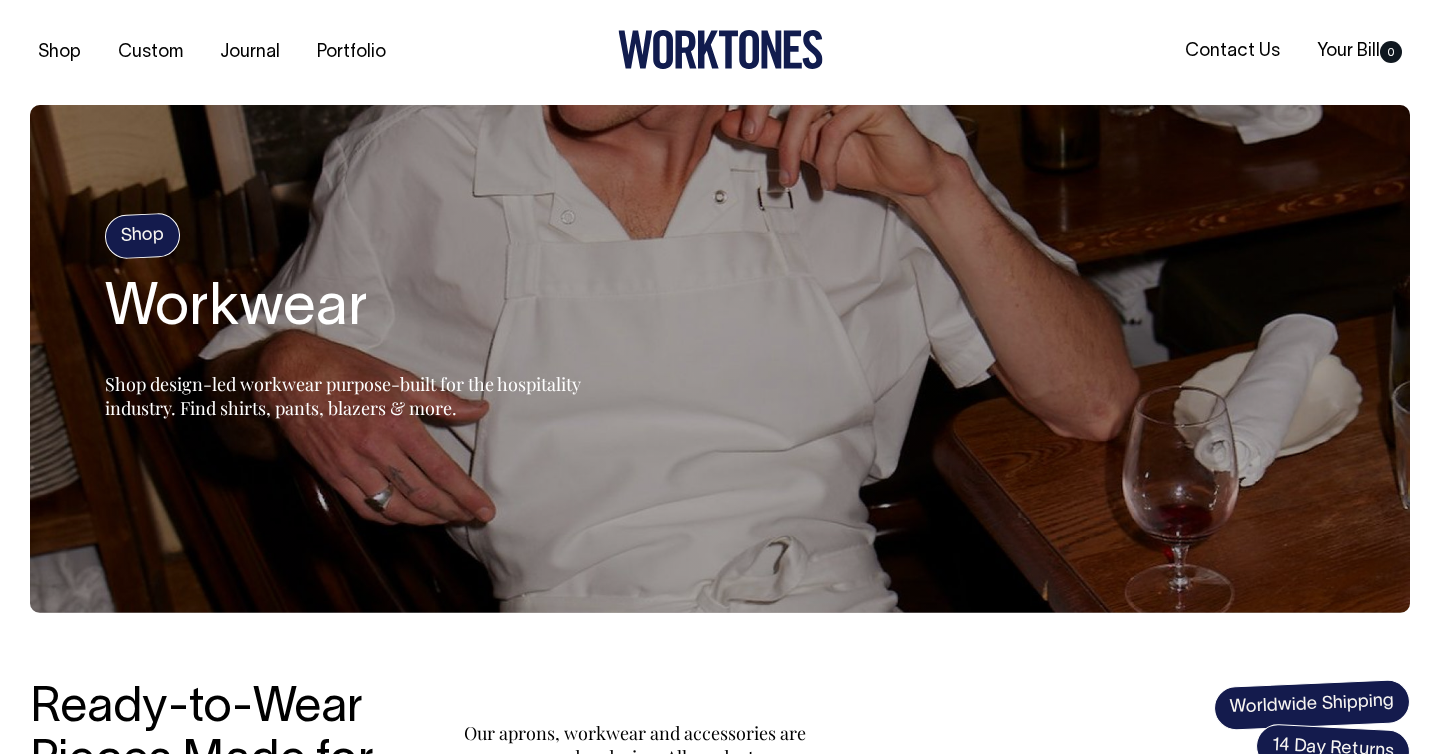scroll, scrollTop: 0, scrollLeft: 0, axis: both 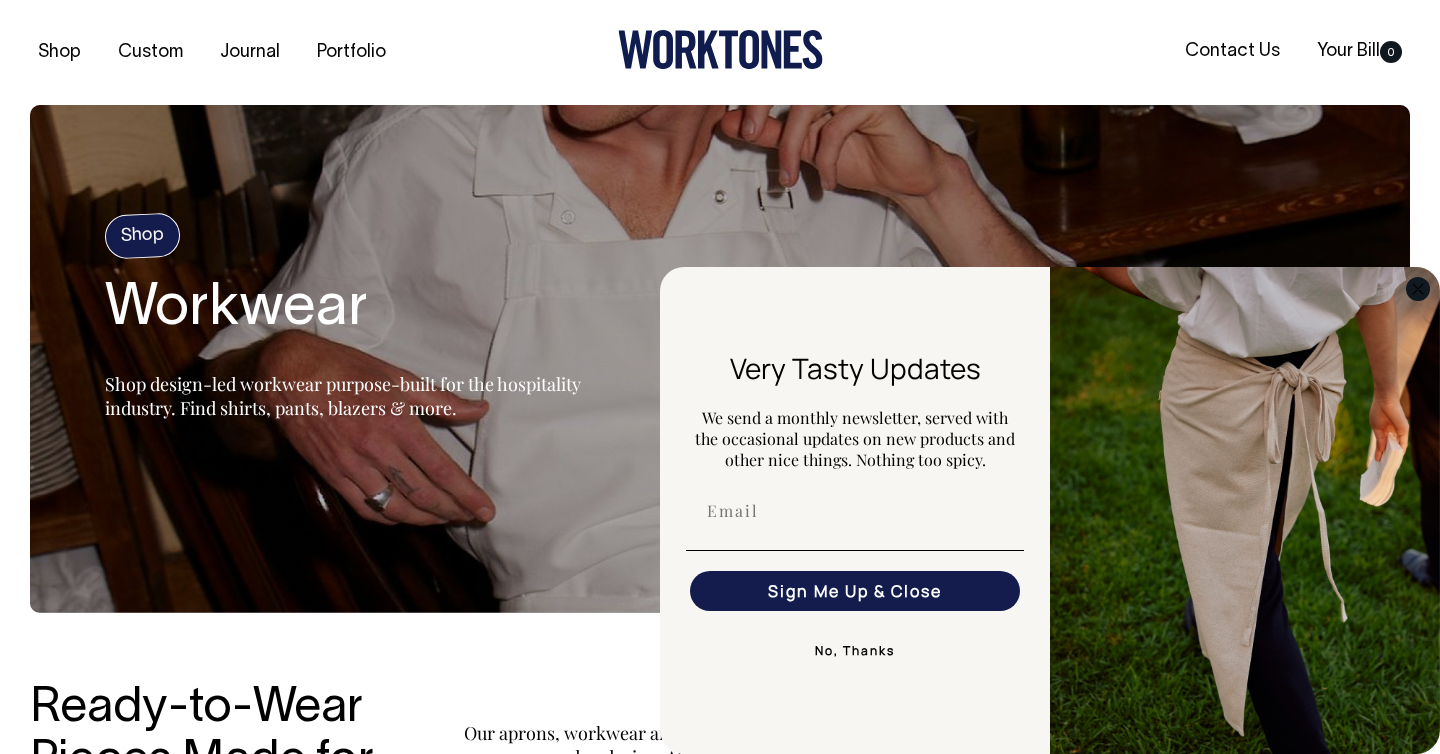 click at bounding box center [1418, 289] 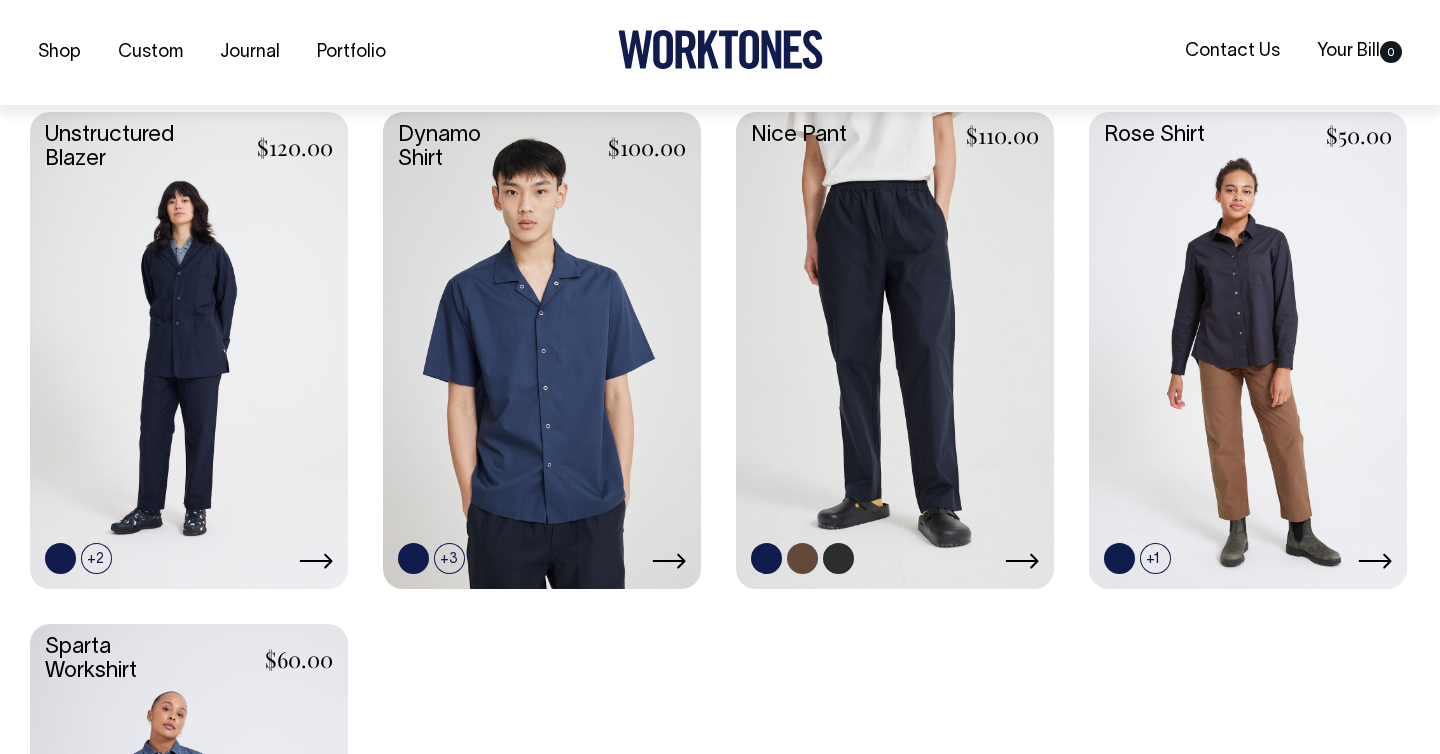 scroll, scrollTop: 856, scrollLeft: 0, axis: vertical 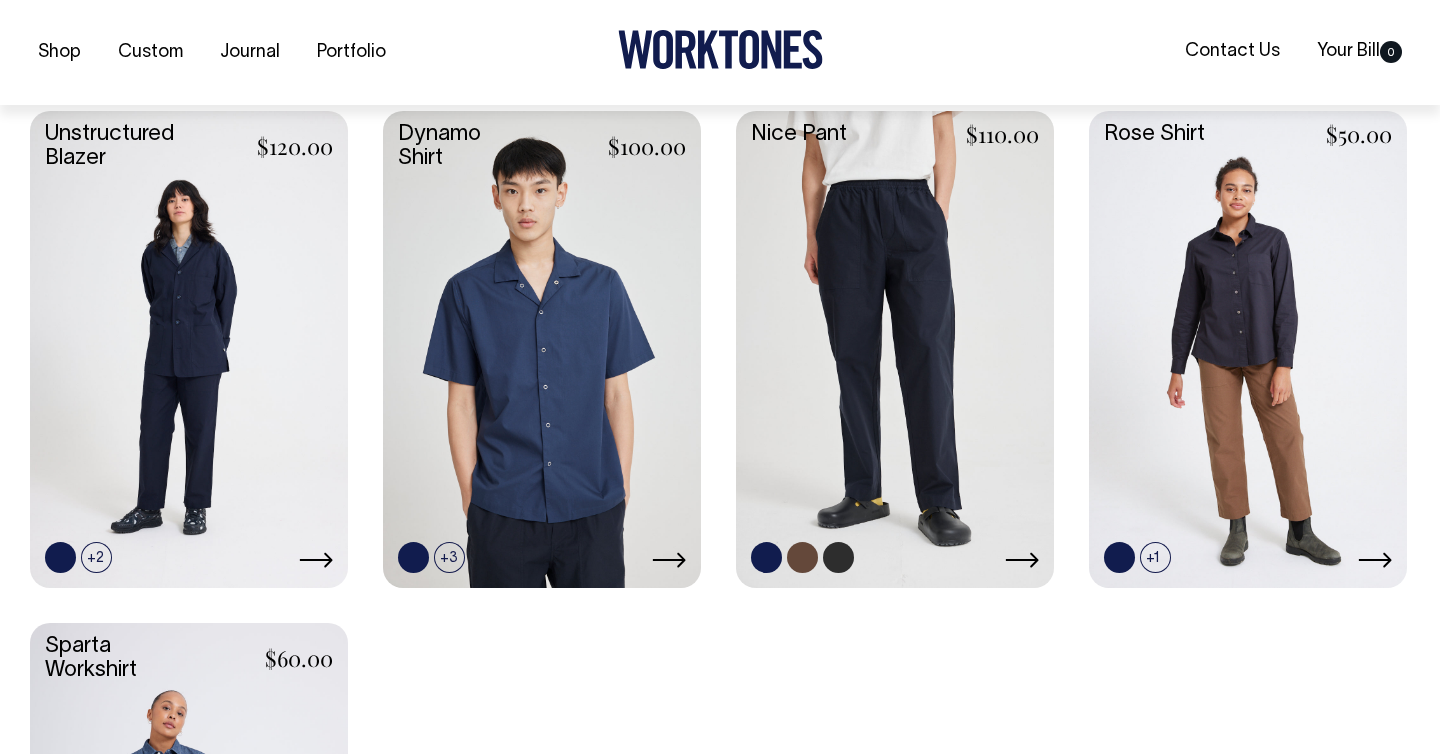 click at bounding box center [895, 347] 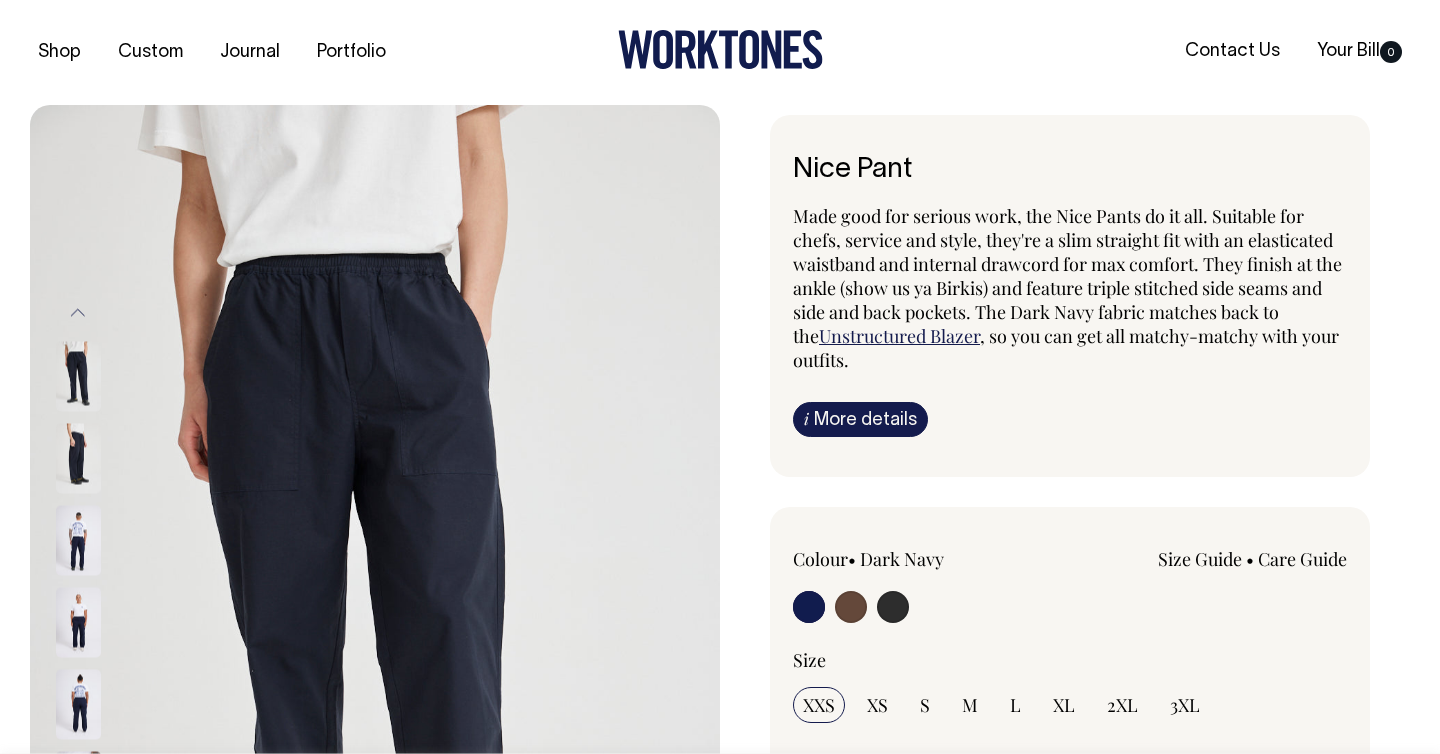 scroll, scrollTop: 0, scrollLeft: 0, axis: both 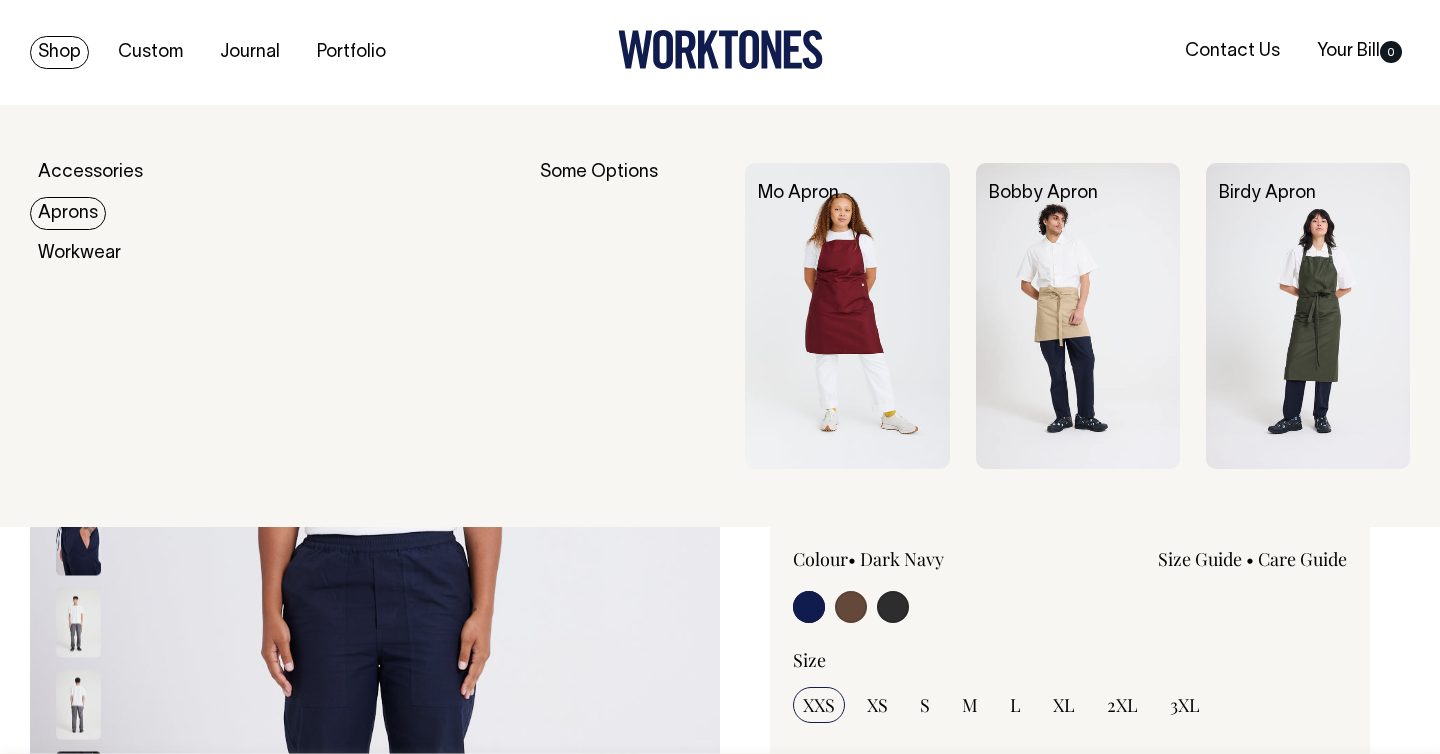 click on "Aprons" at bounding box center [68, 213] 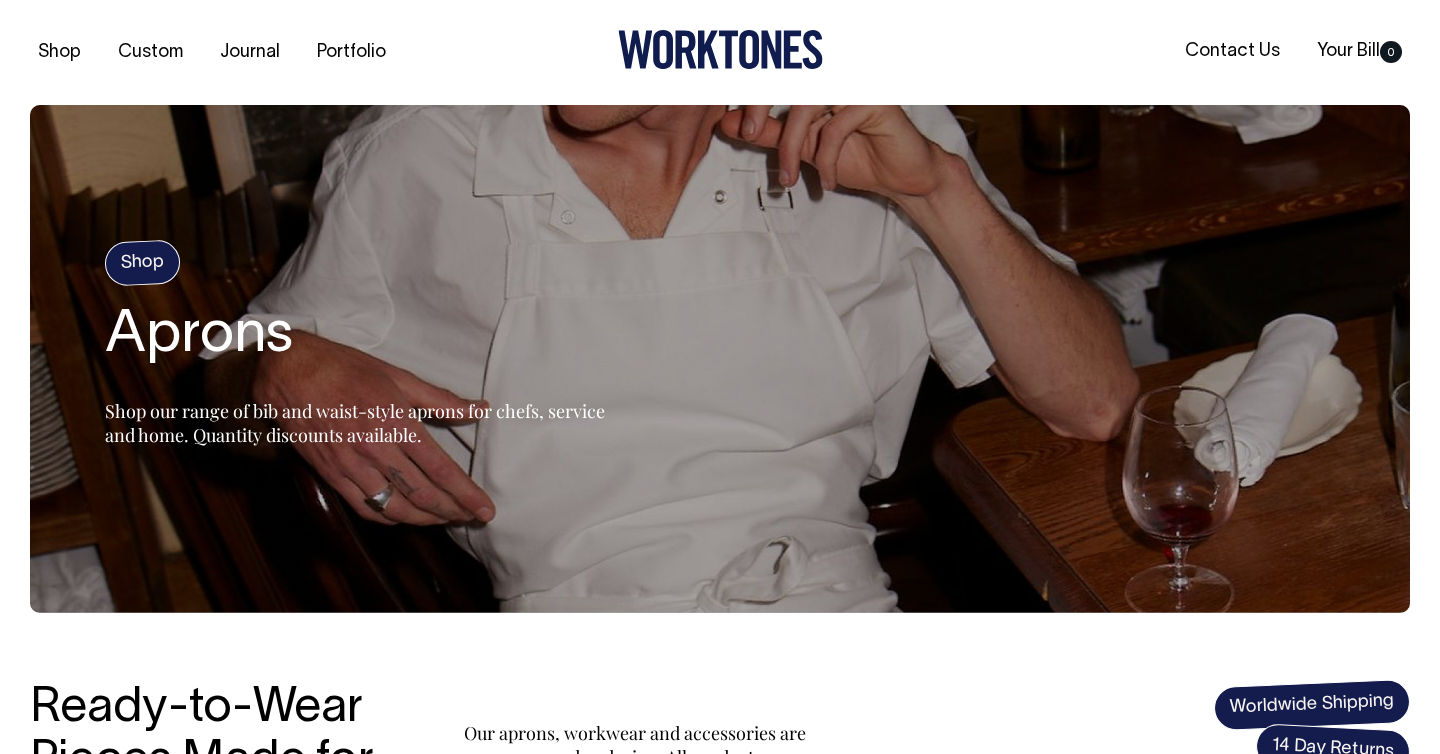 scroll, scrollTop: 0, scrollLeft: 0, axis: both 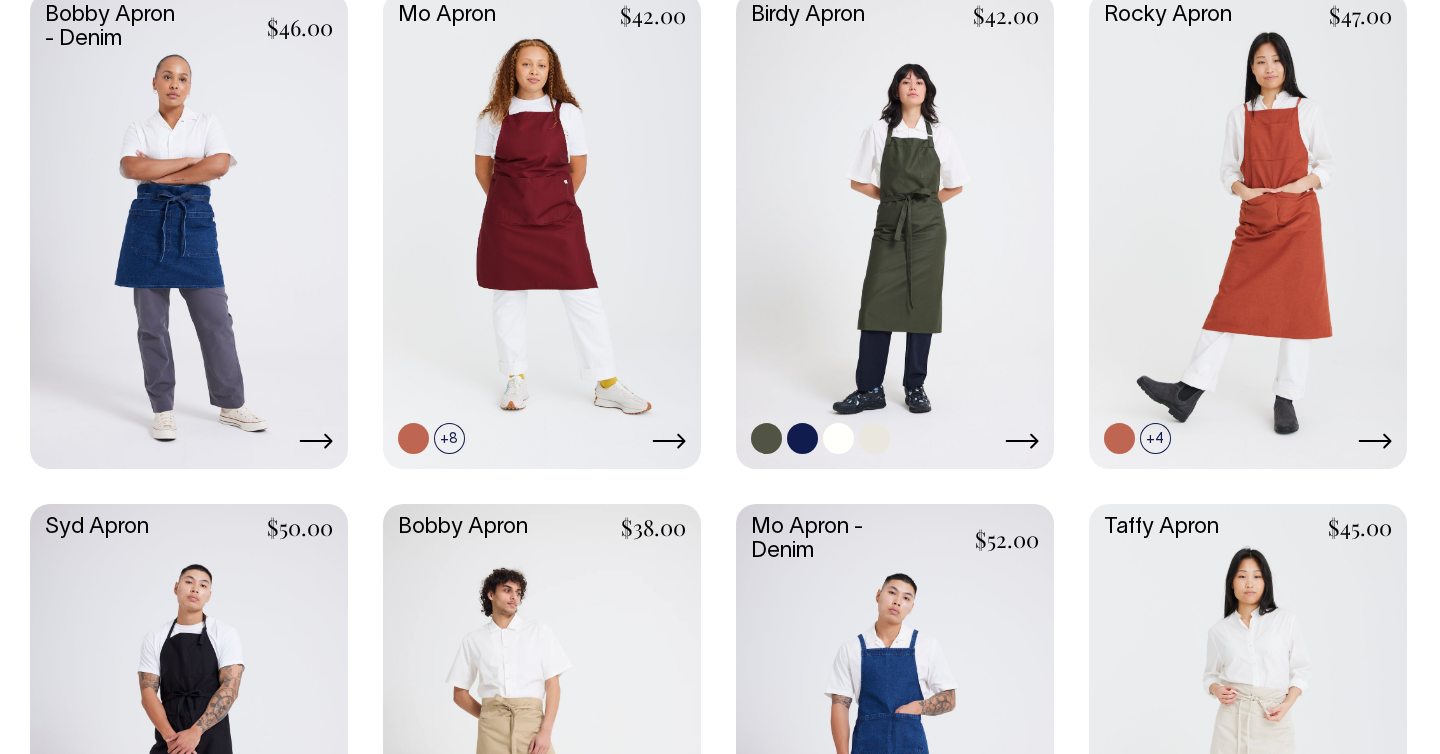 click at bounding box center (895, 228) 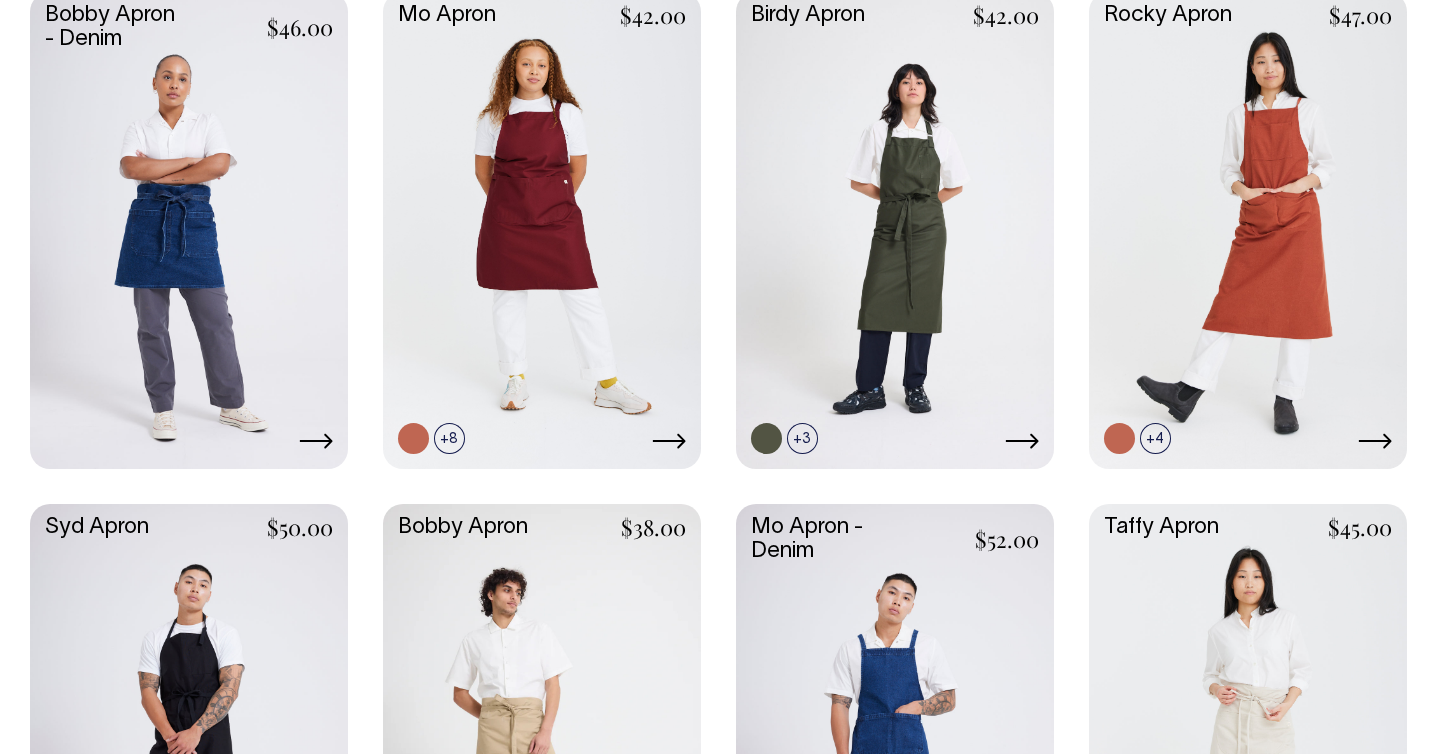 click at bounding box center (189, 740) 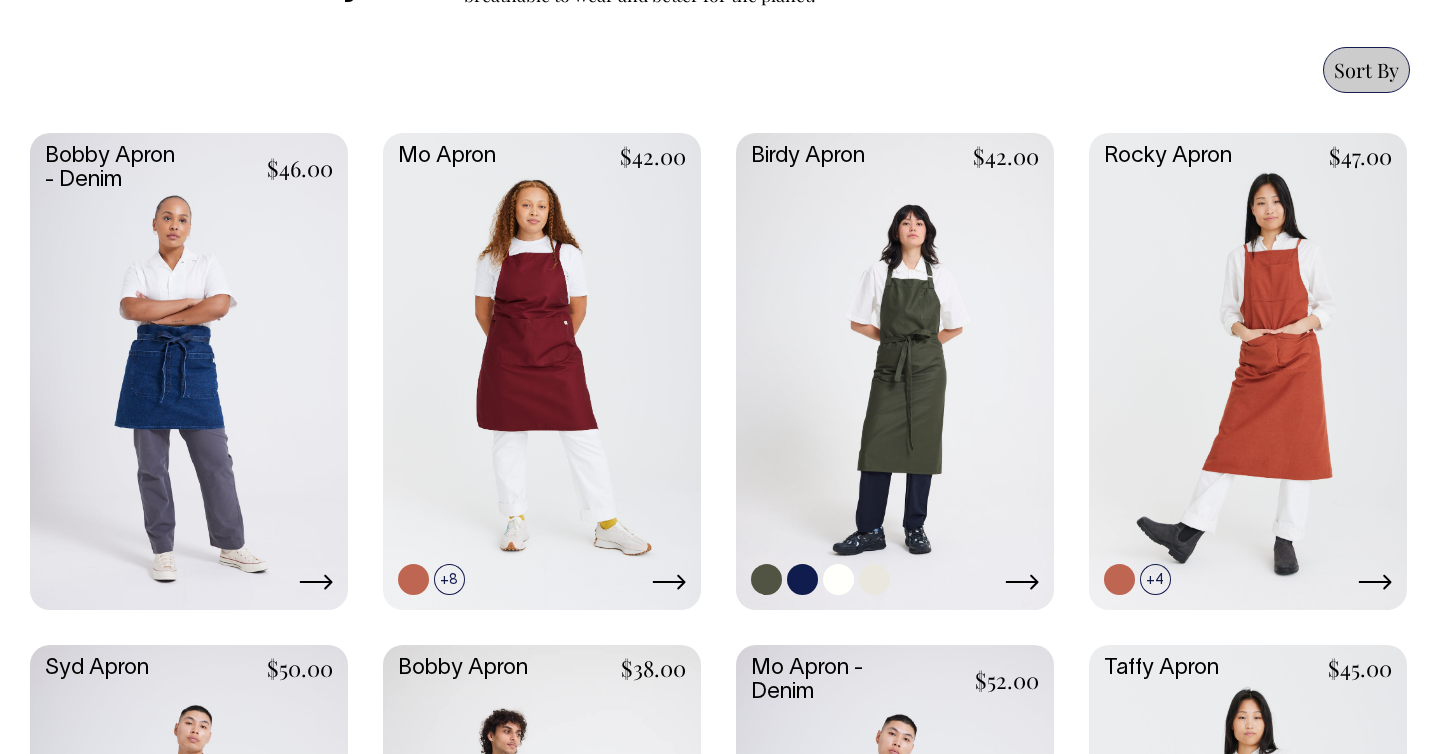 scroll, scrollTop: 833, scrollLeft: 0, axis: vertical 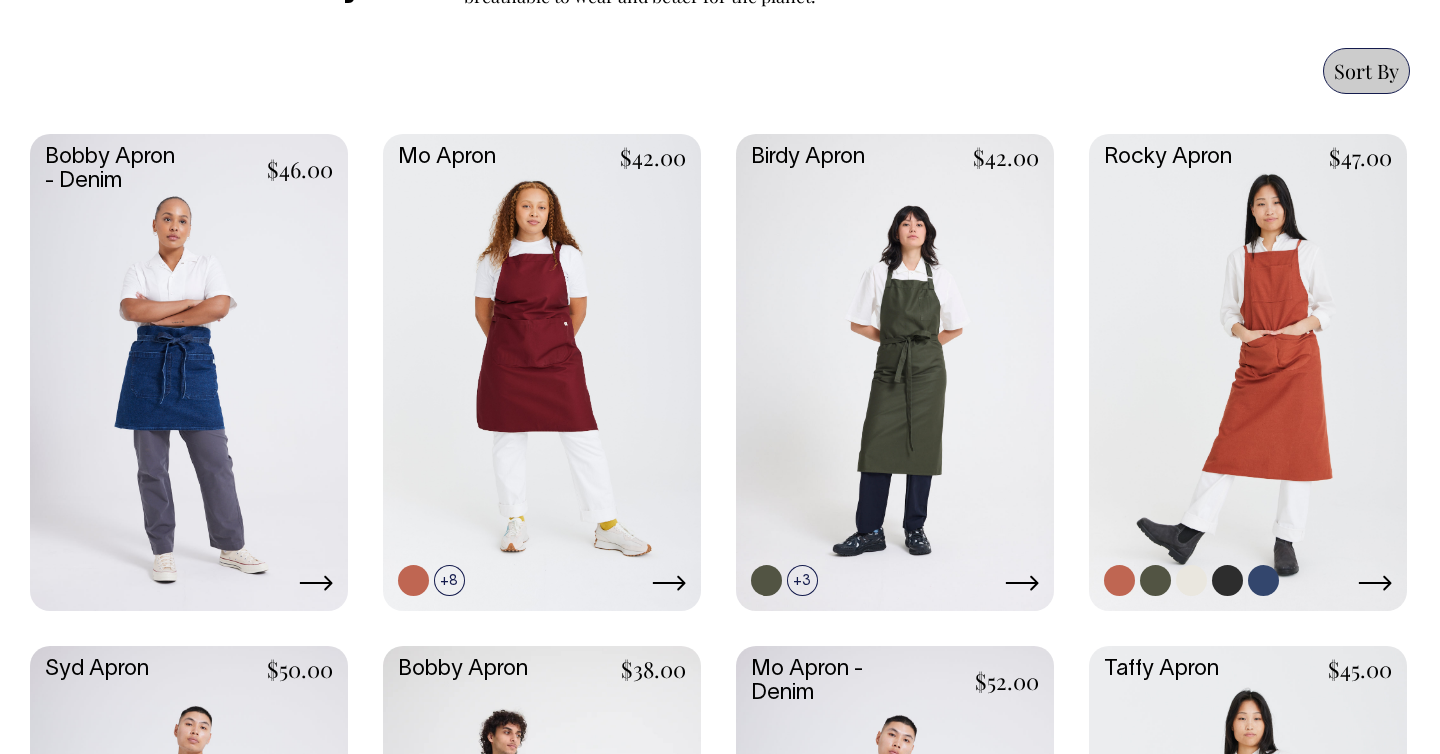 click at bounding box center (1248, 370) 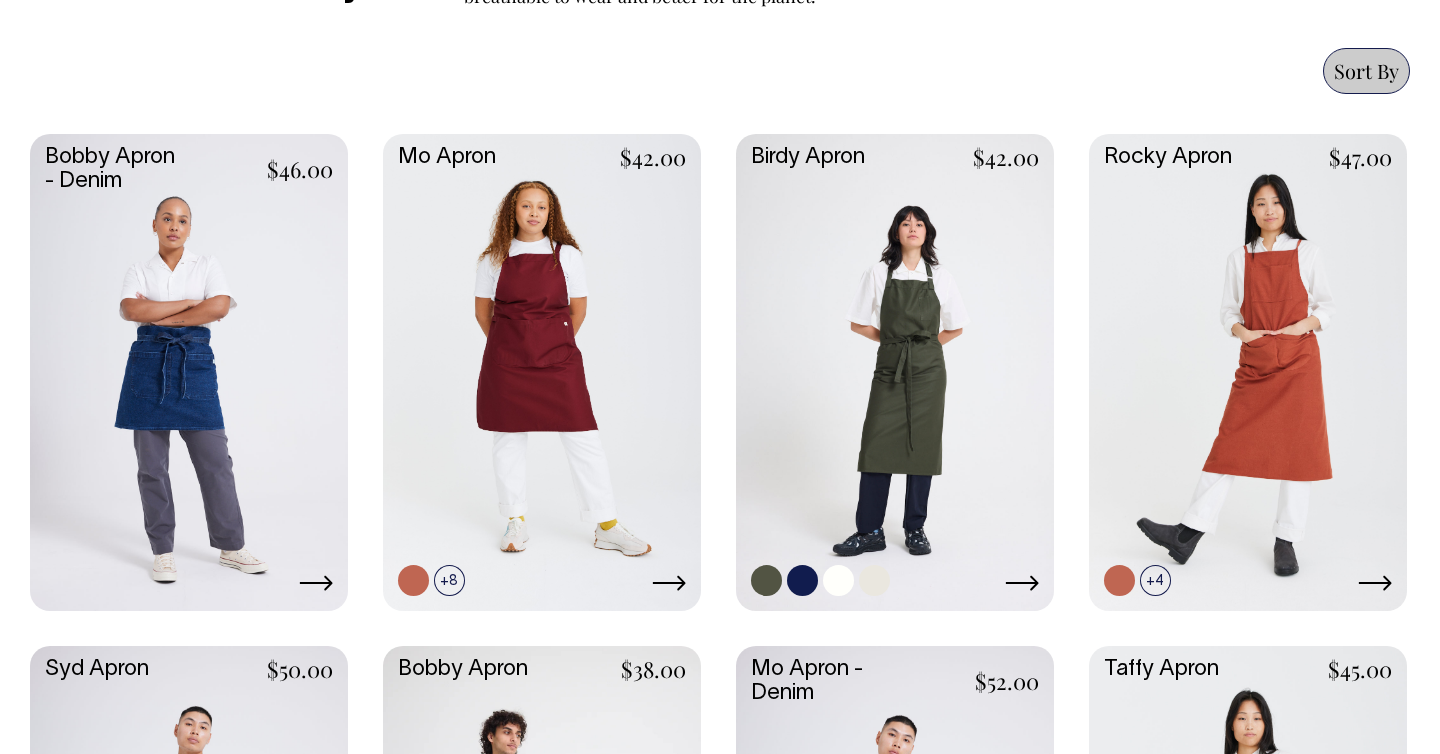 click at bounding box center (895, 370) 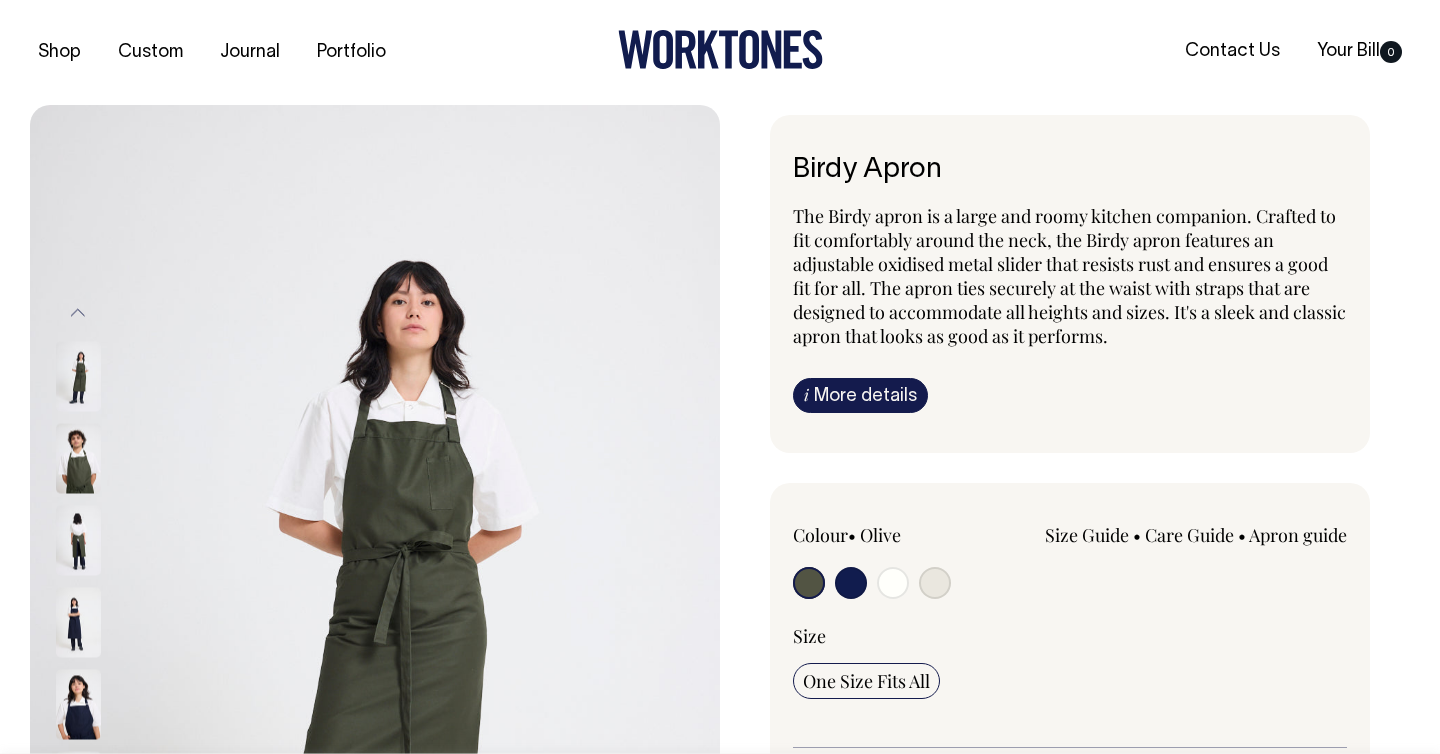 scroll, scrollTop: 0, scrollLeft: 0, axis: both 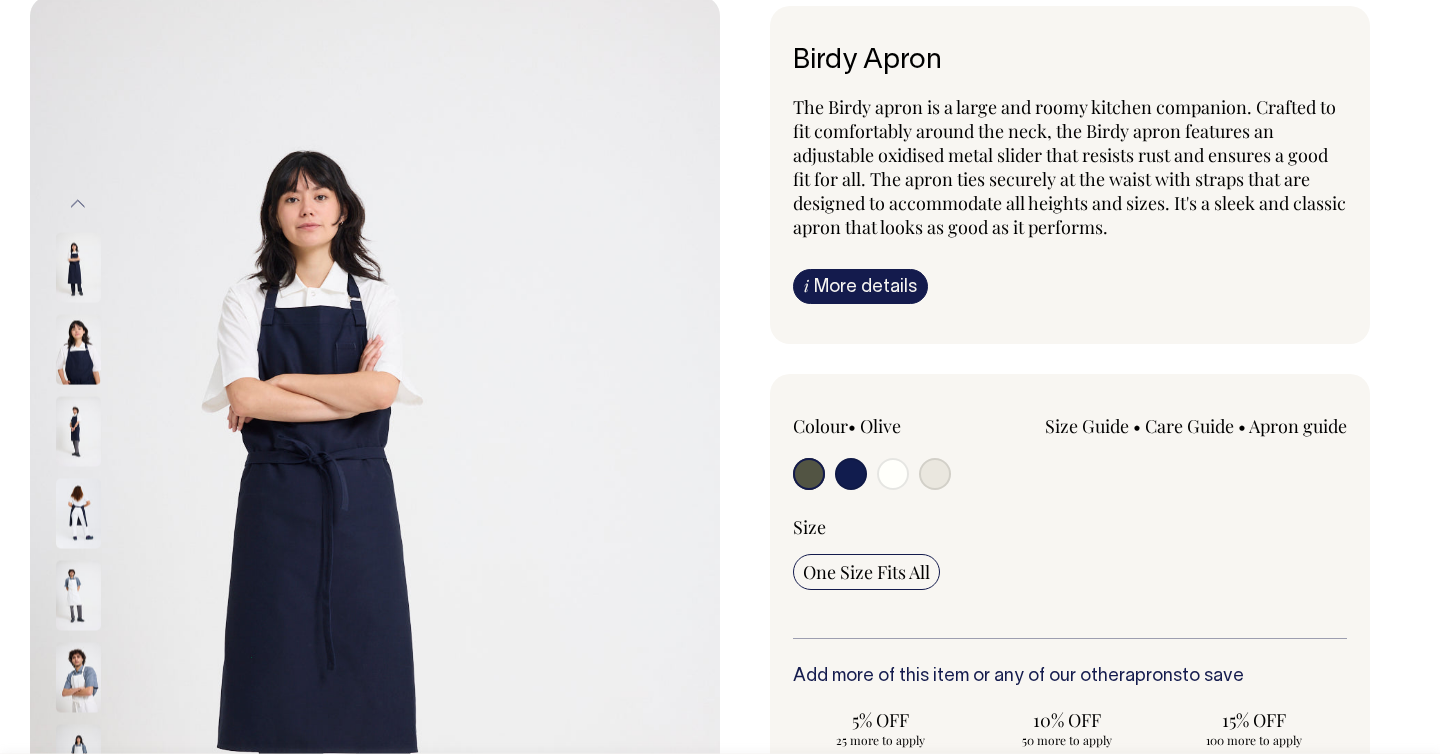 click at bounding box center [809, 474] 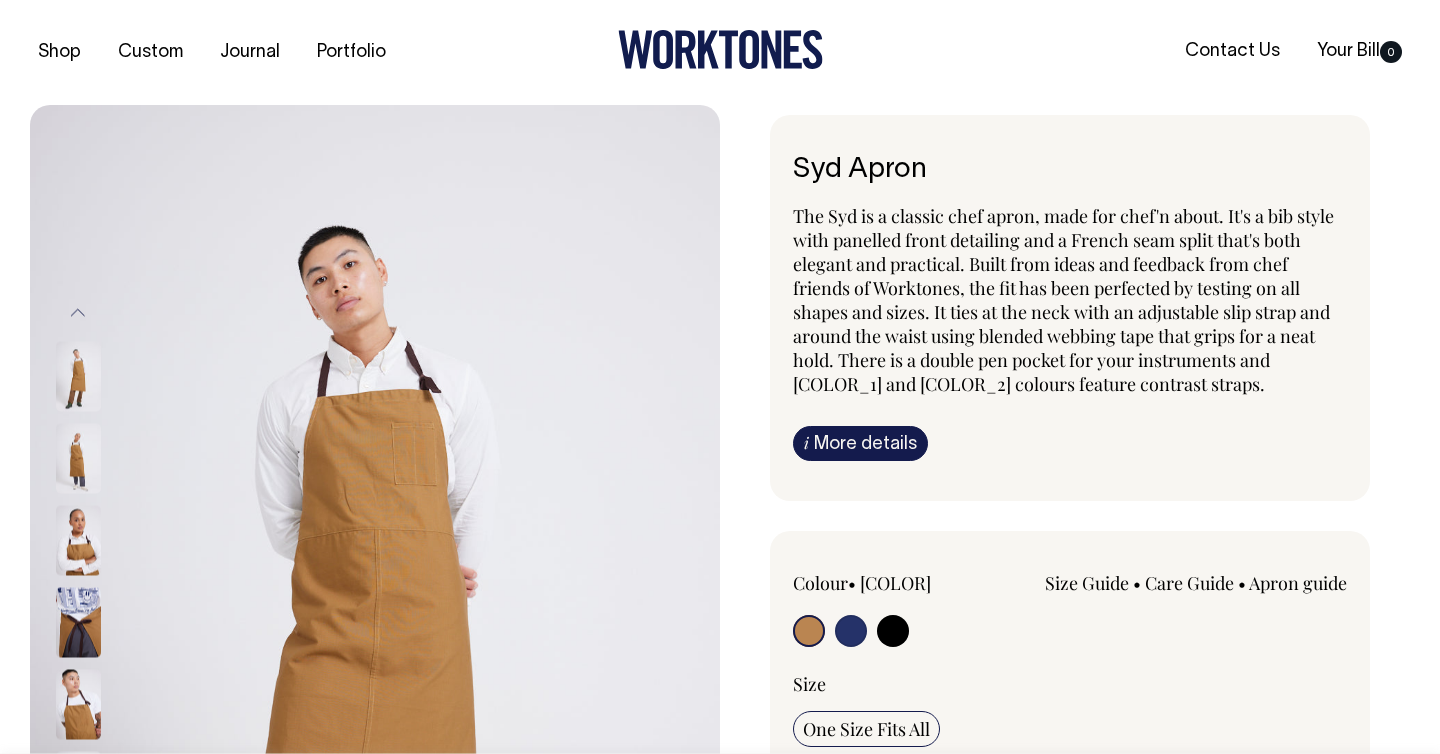 scroll, scrollTop: 0, scrollLeft: 0, axis: both 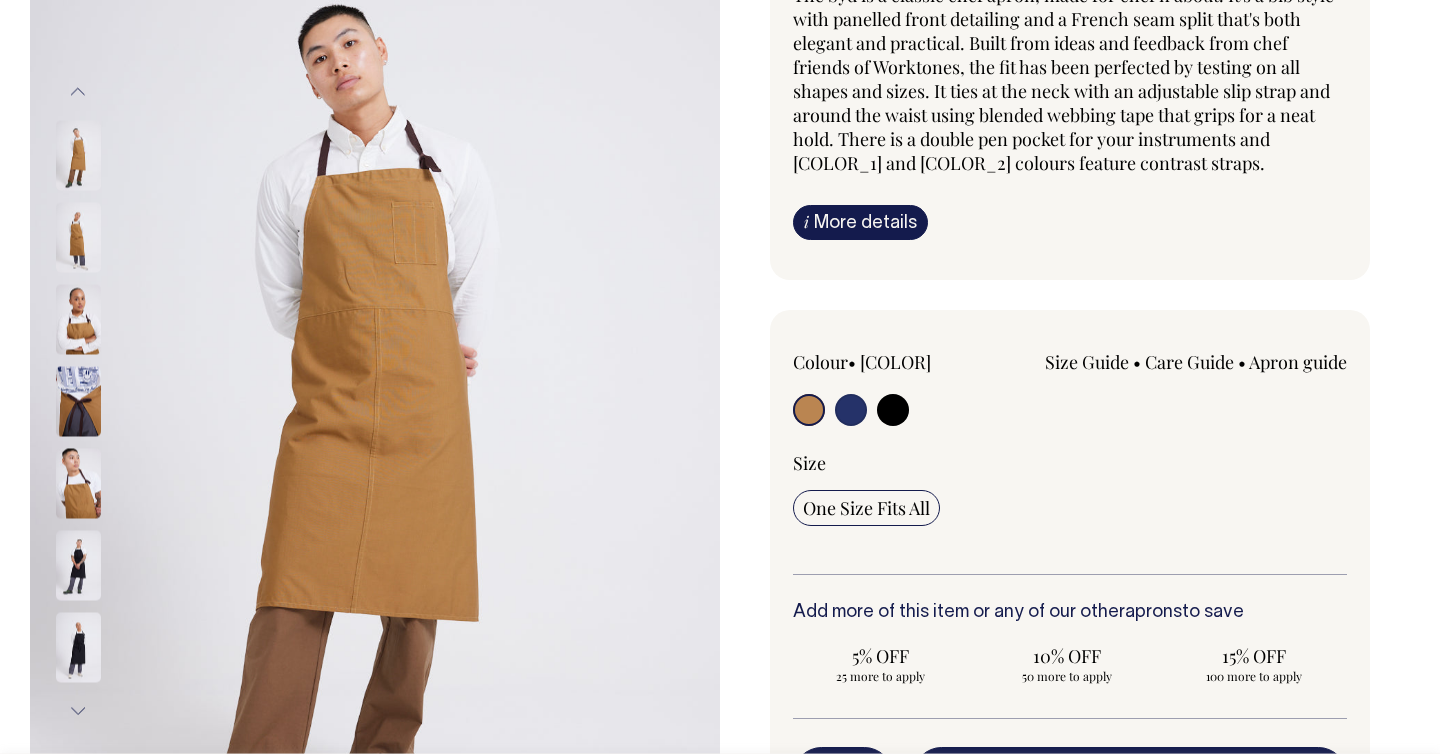 click at bounding box center [809, 410] 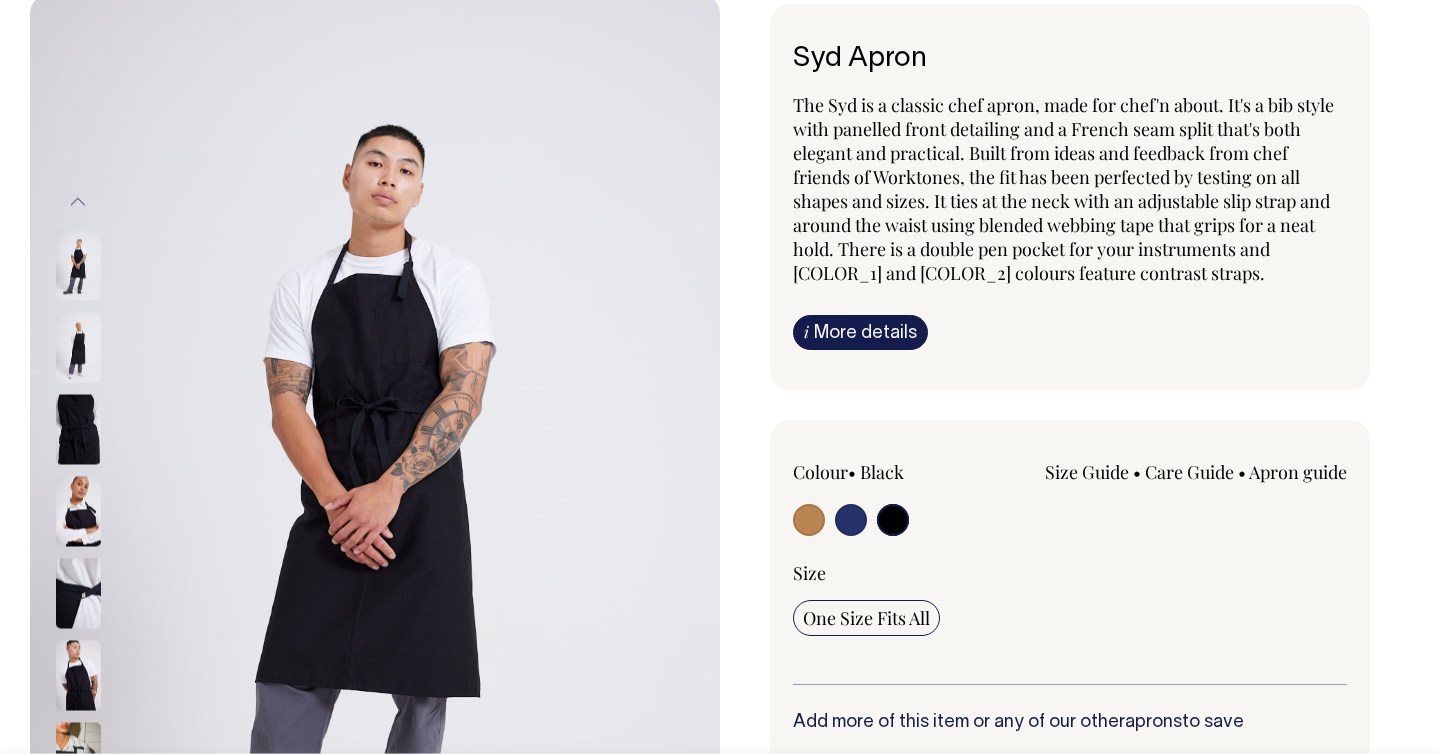 scroll, scrollTop: 112, scrollLeft: 0, axis: vertical 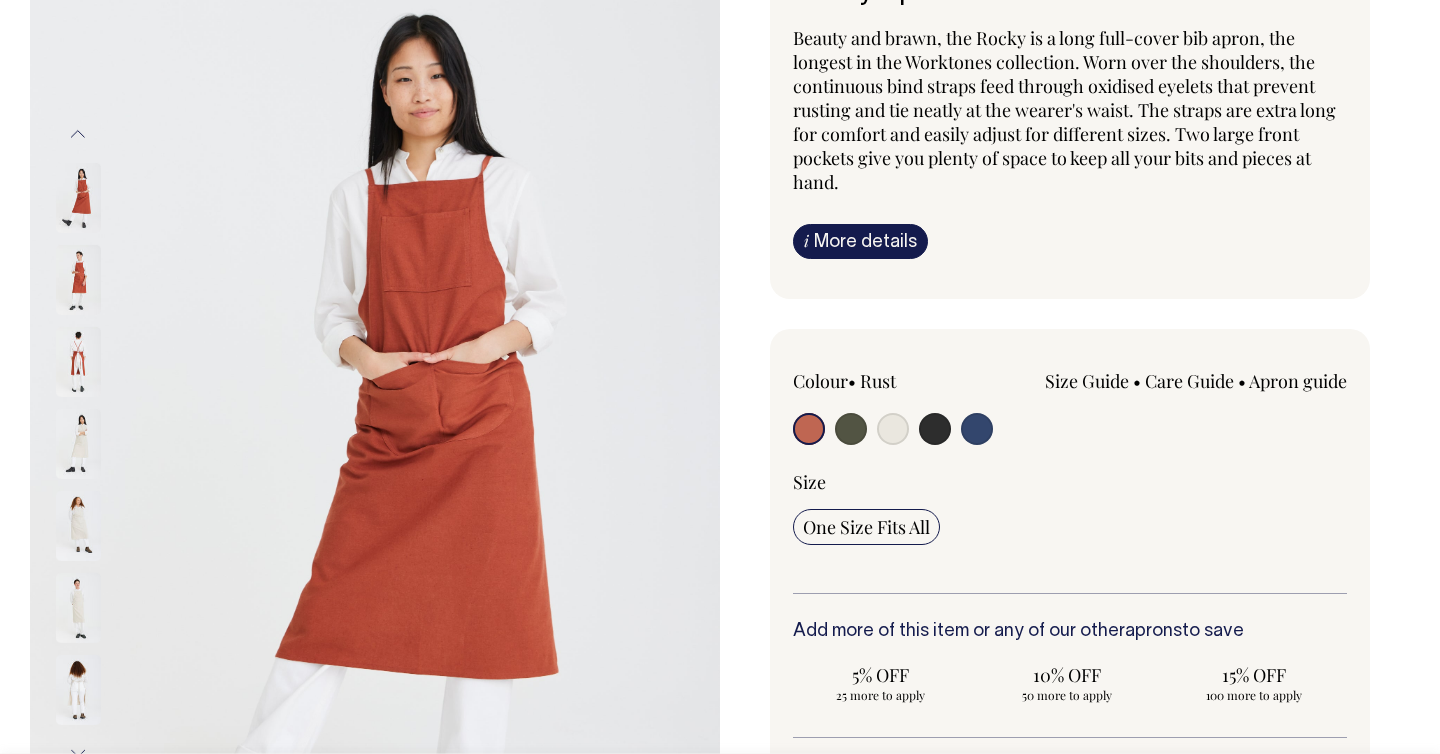 click at bounding box center [78, 362] 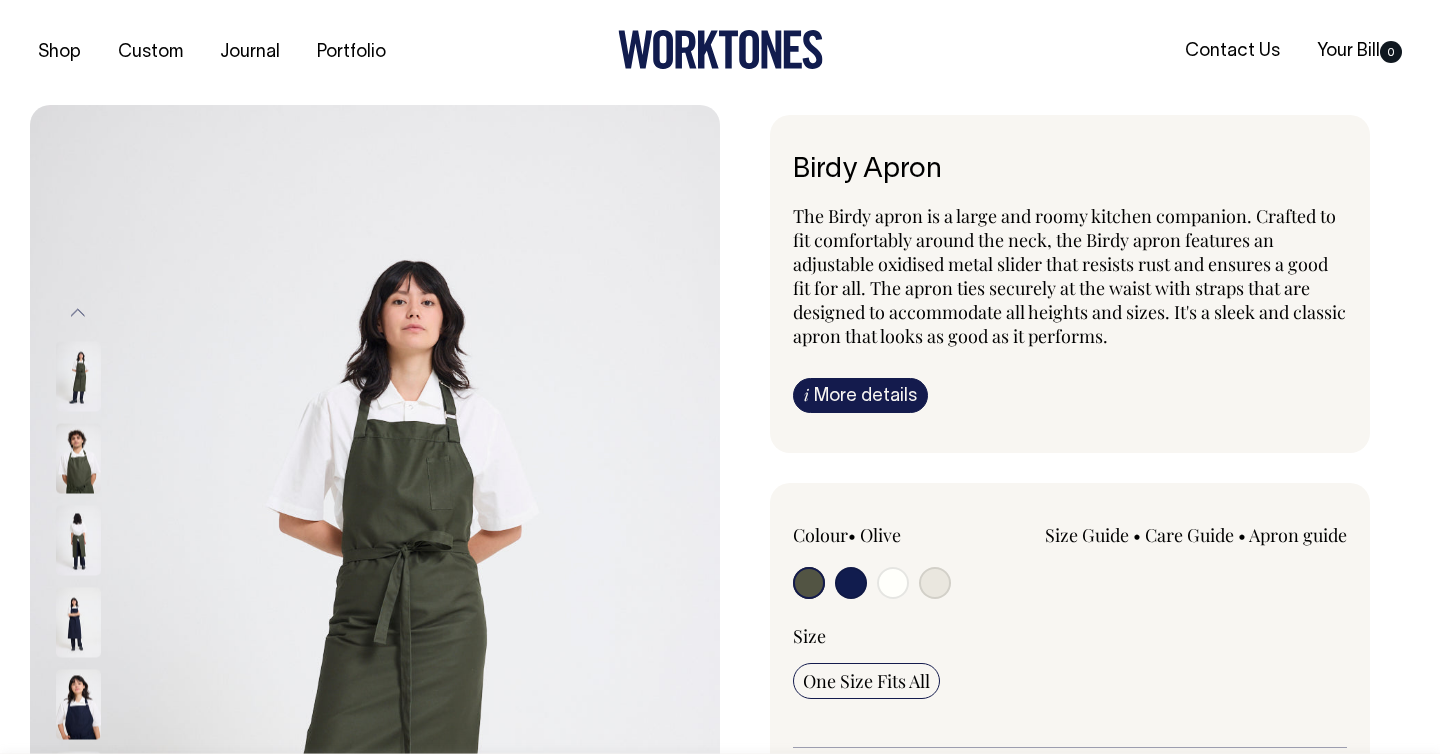 scroll, scrollTop: 0, scrollLeft: 0, axis: both 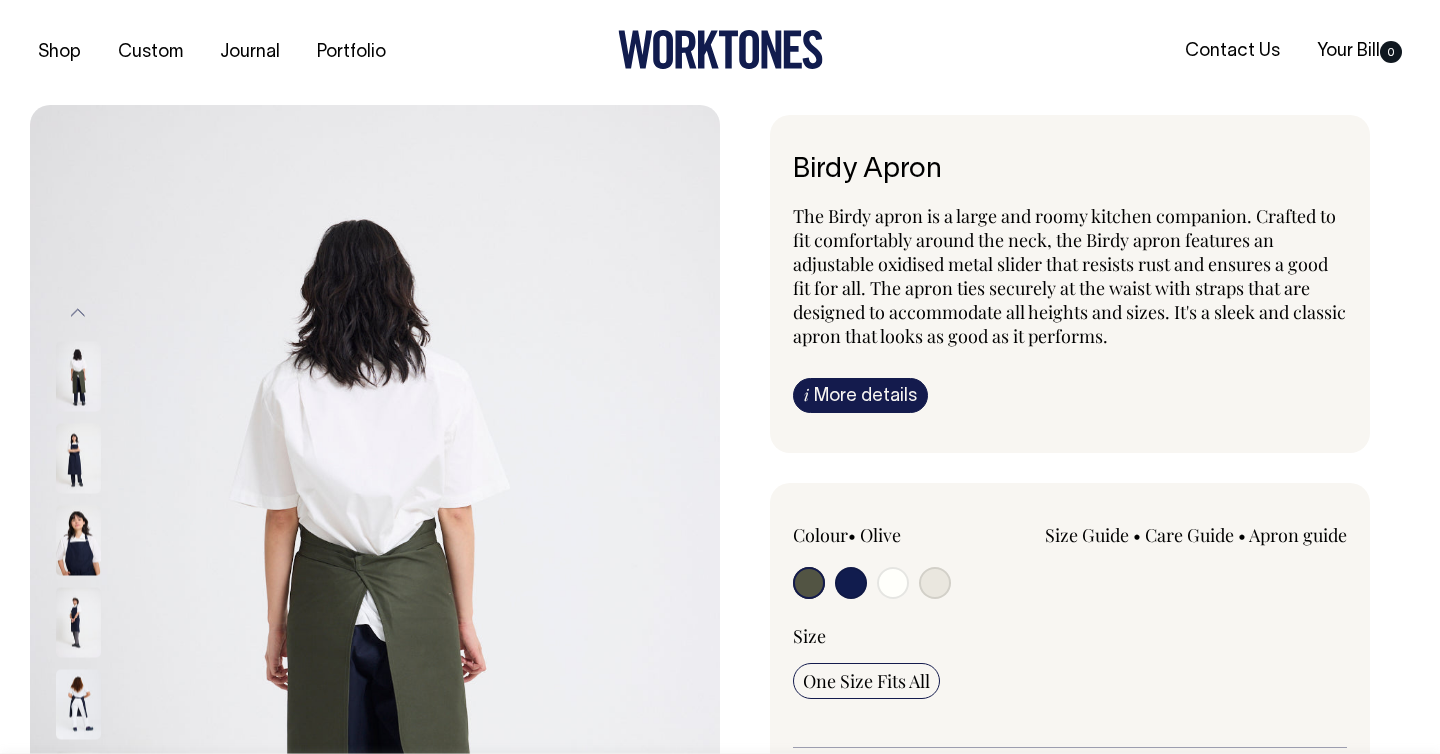 click on "i More details" at bounding box center (860, 395) 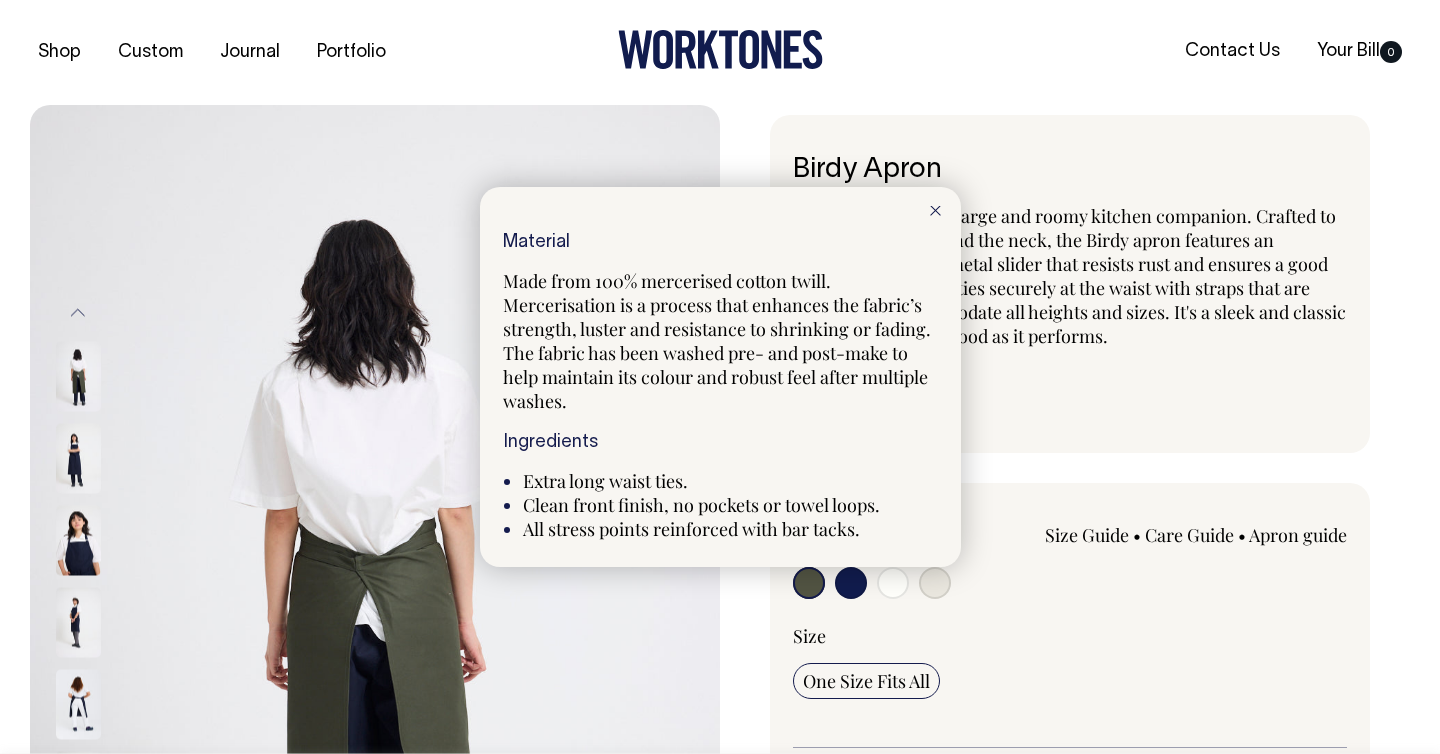 click at bounding box center [935, 211] 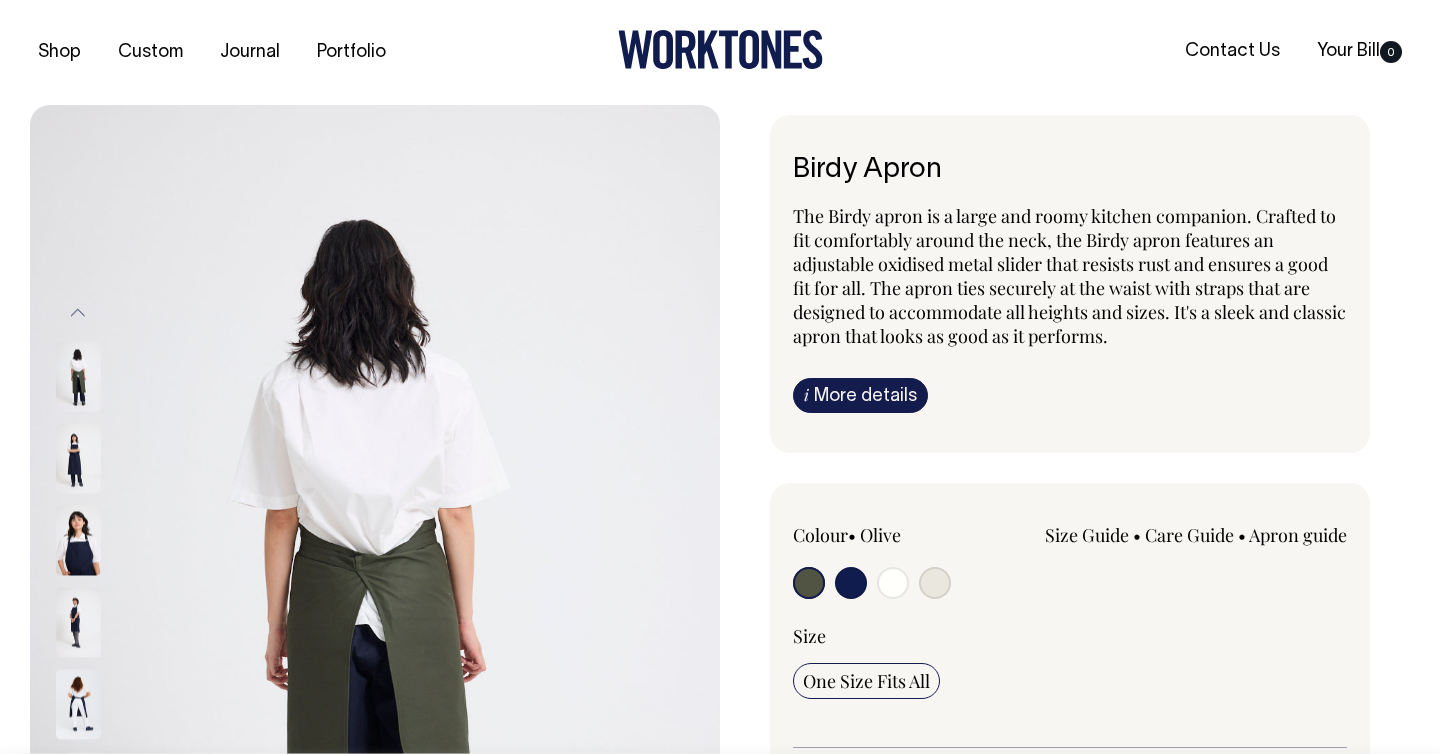 click at bounding box center (809, 583) 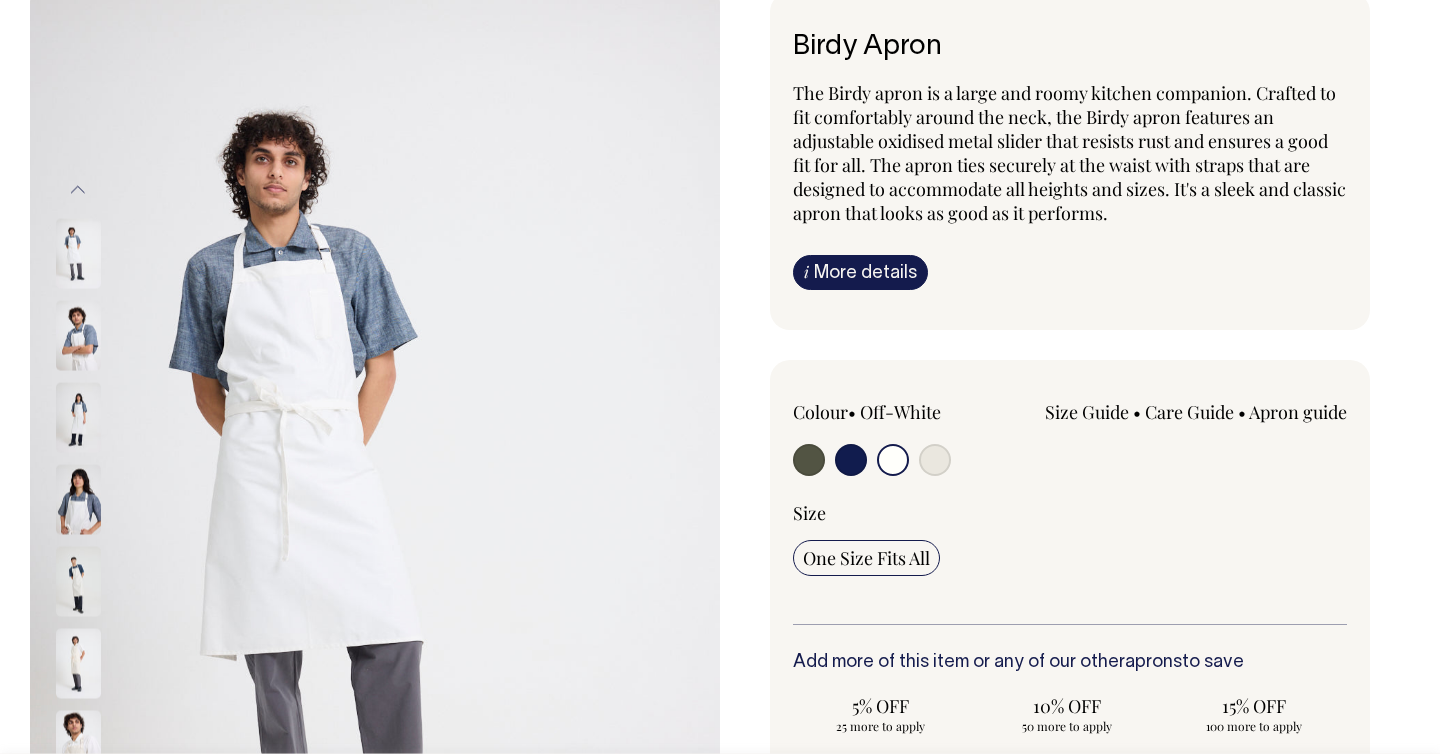 scroll, scrollTop: 124, scrollLeft: 0, axis: vertical 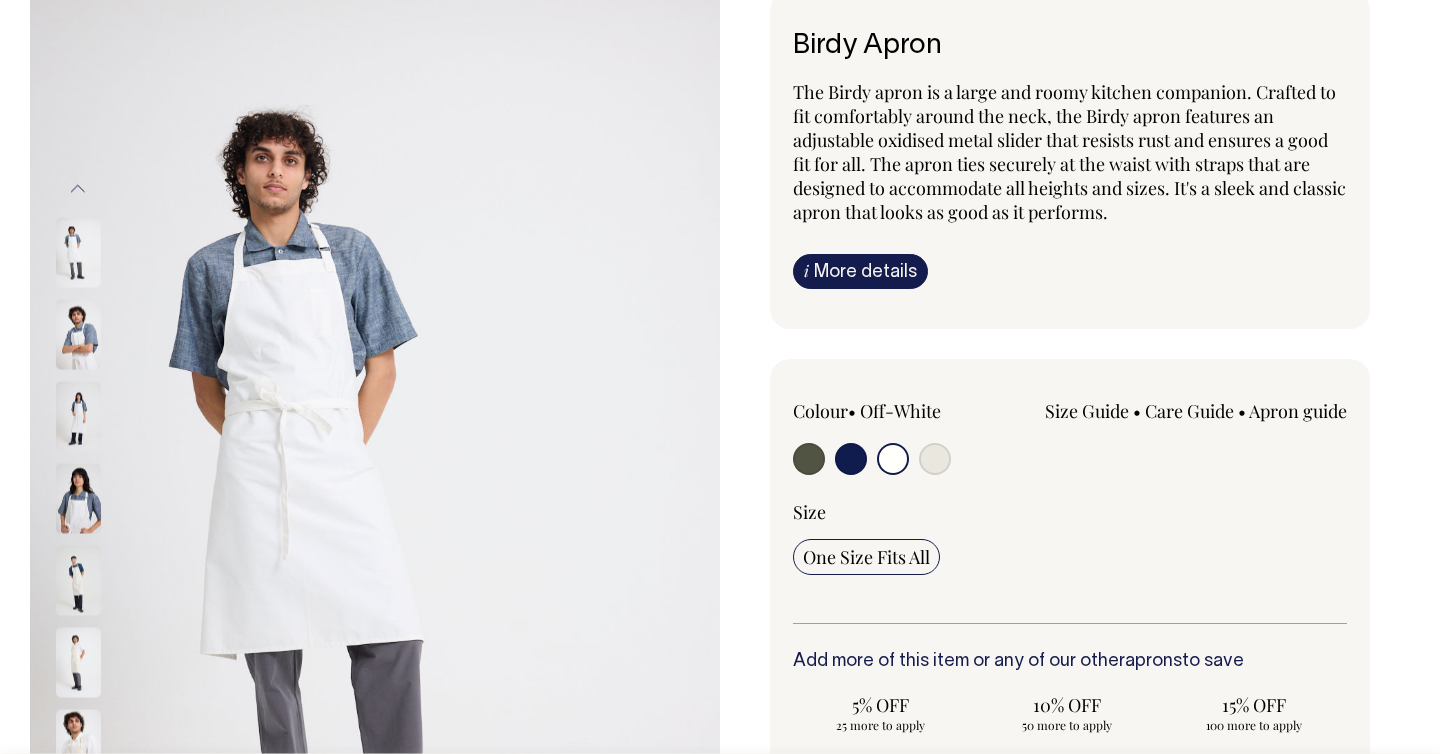 click at bounding box center (809, 459) 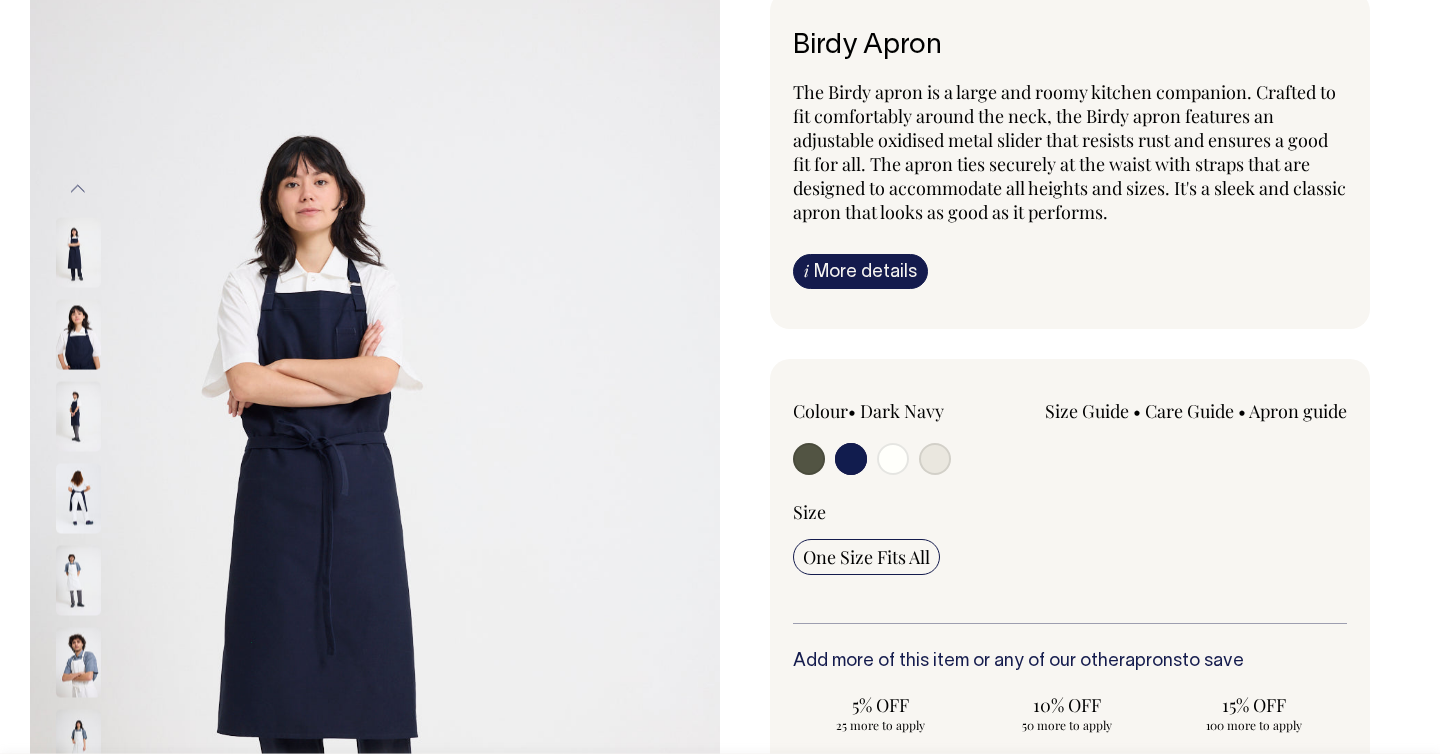 click at bounding box center [809, 459] 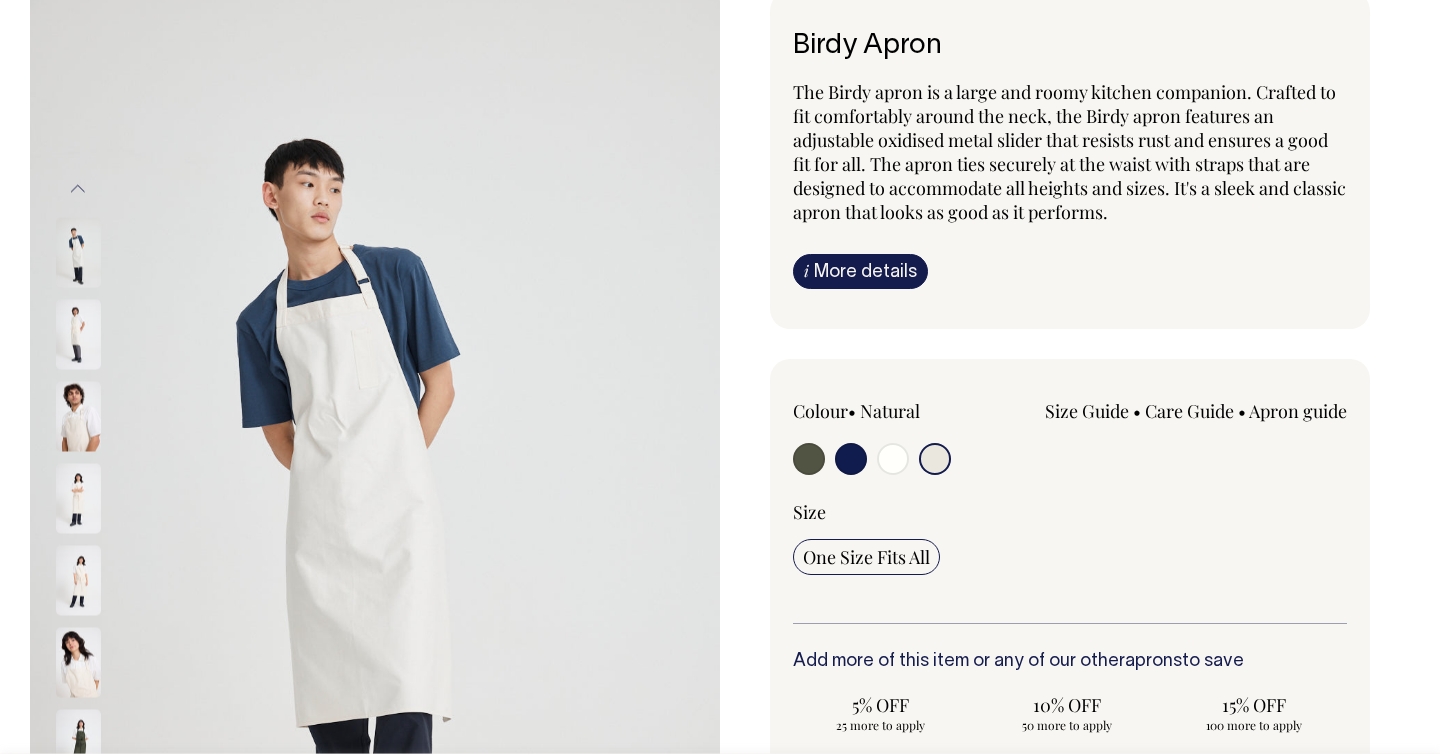 click at bounding box center (809, 459) 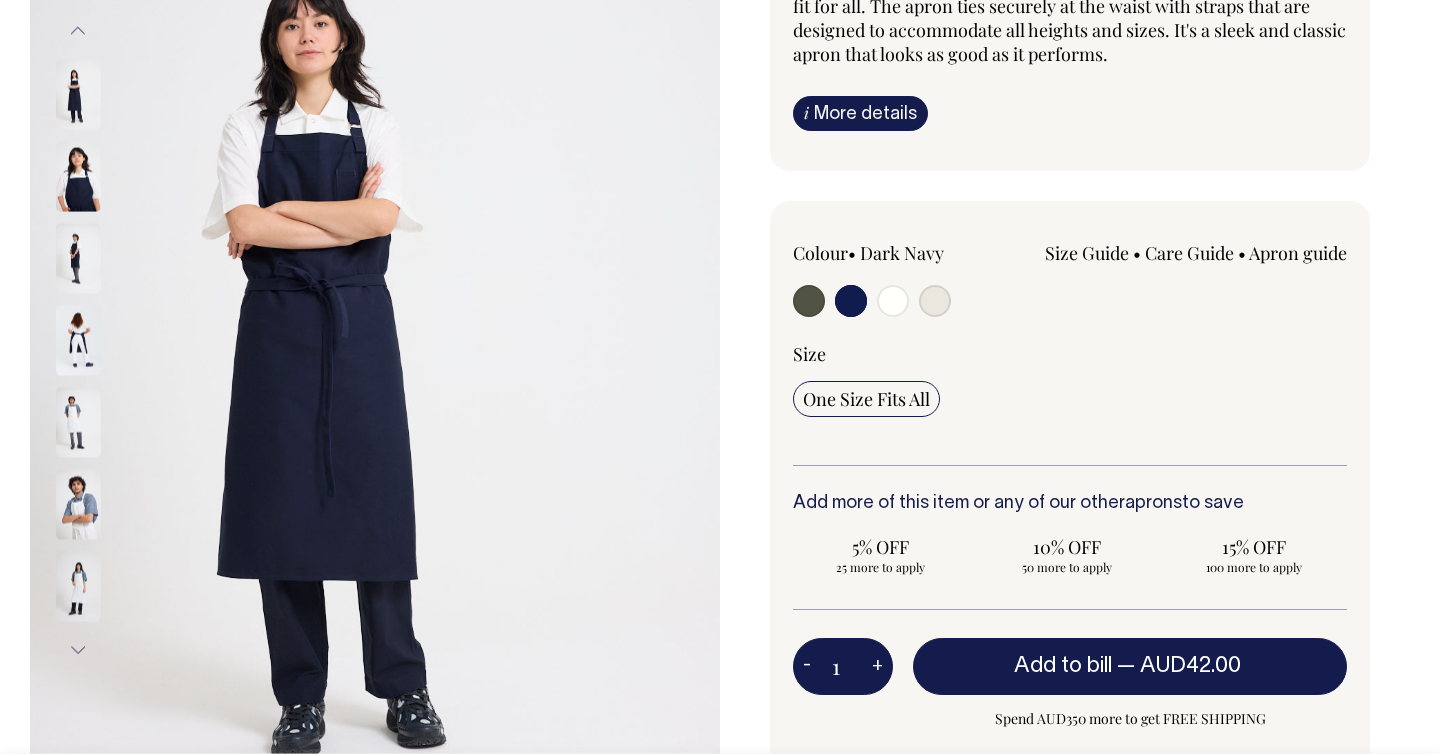 scroll, scrollTop: 281, scrollLeft: 0, axis: vertical 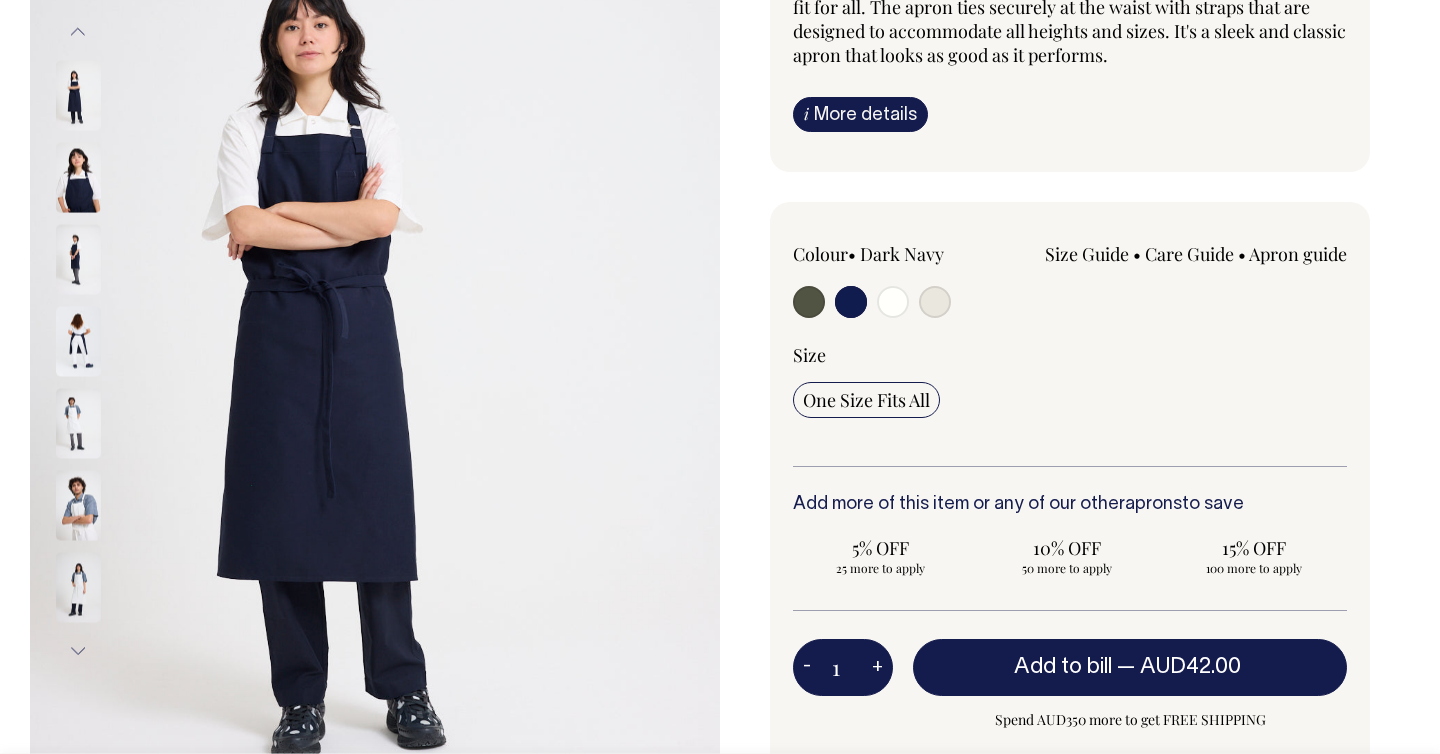 click at bounding box center (809, 302) 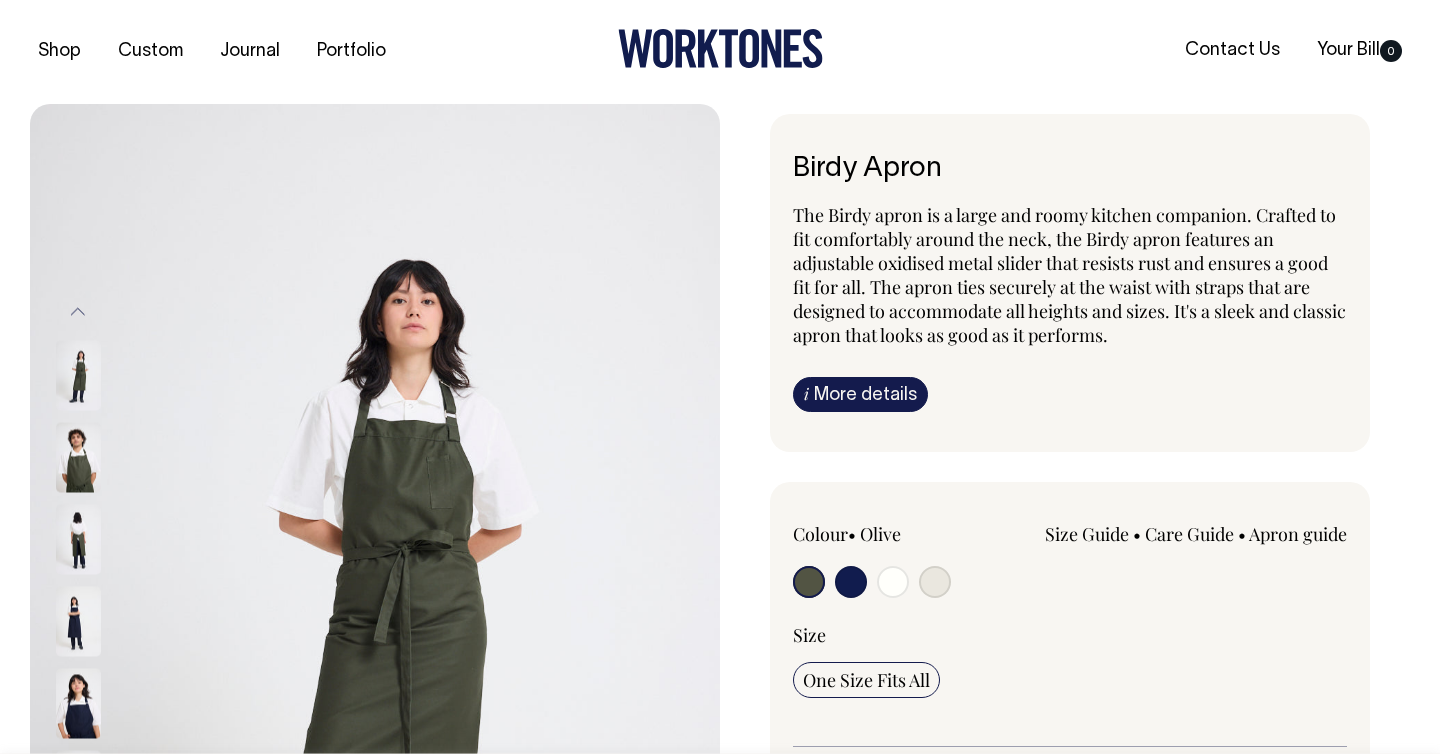 scroll, scrollTop: 0, scrollLeft: 0, axis: both 